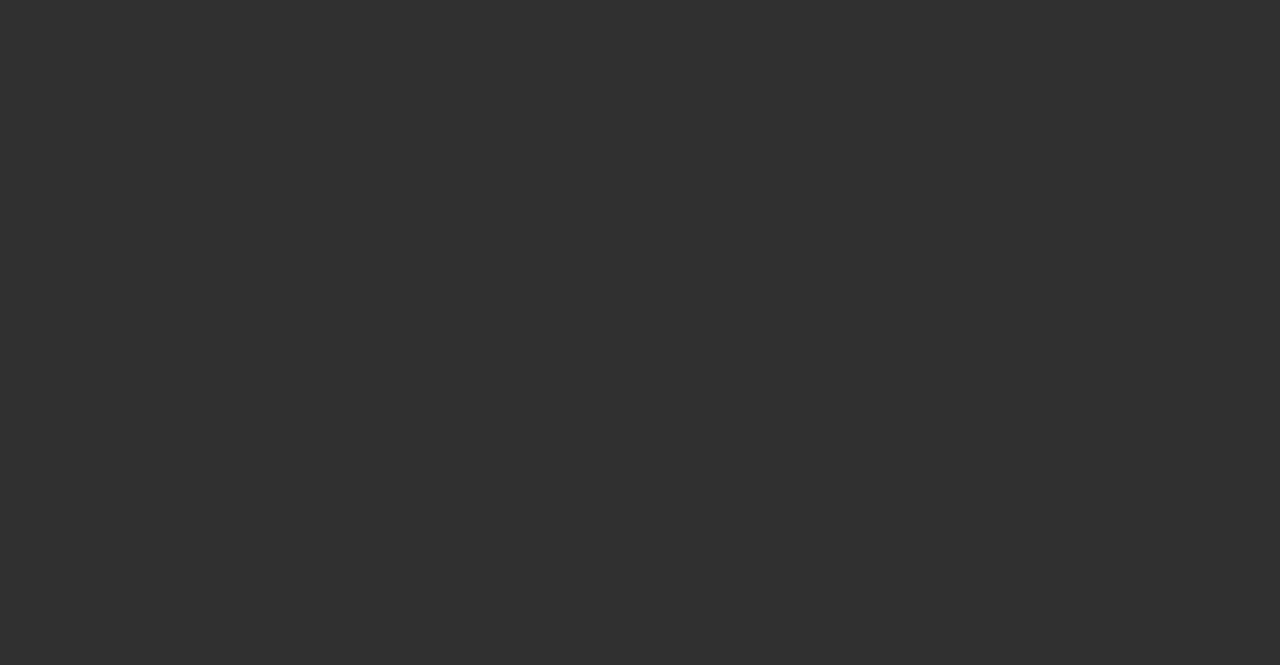 scroll, scrollTop: 0, scrollLeft: 0, axis: both 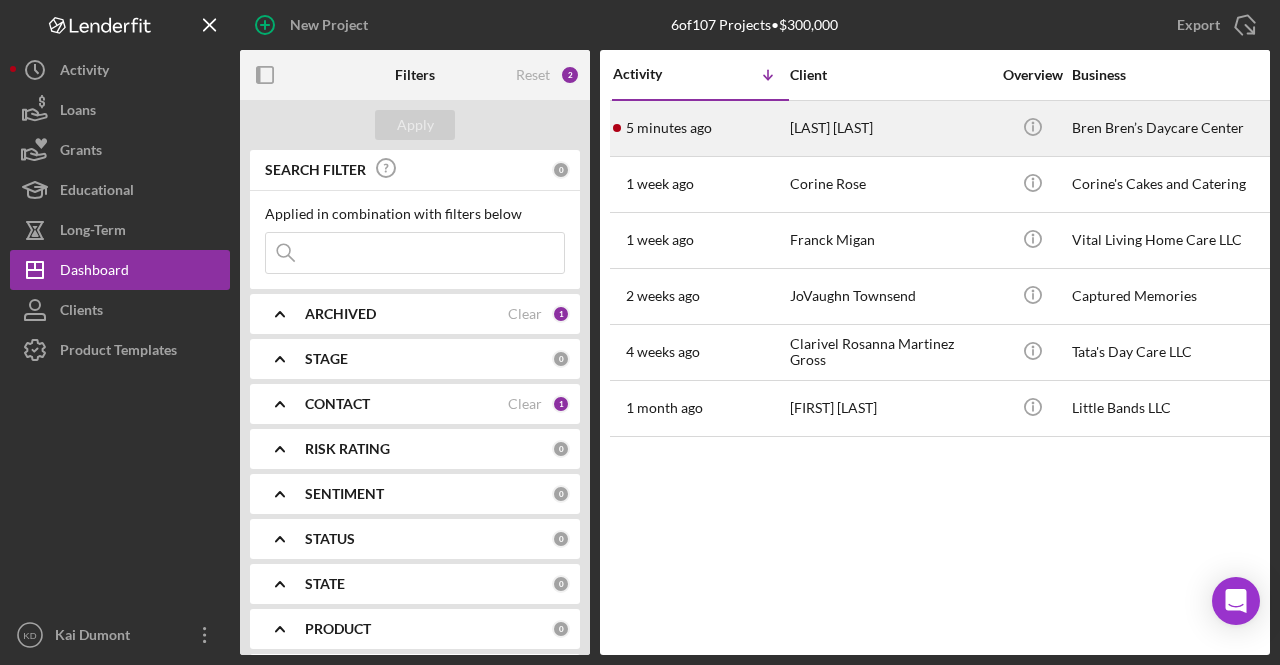 click on "5 minutes ago" at bounding box center [669, 128] 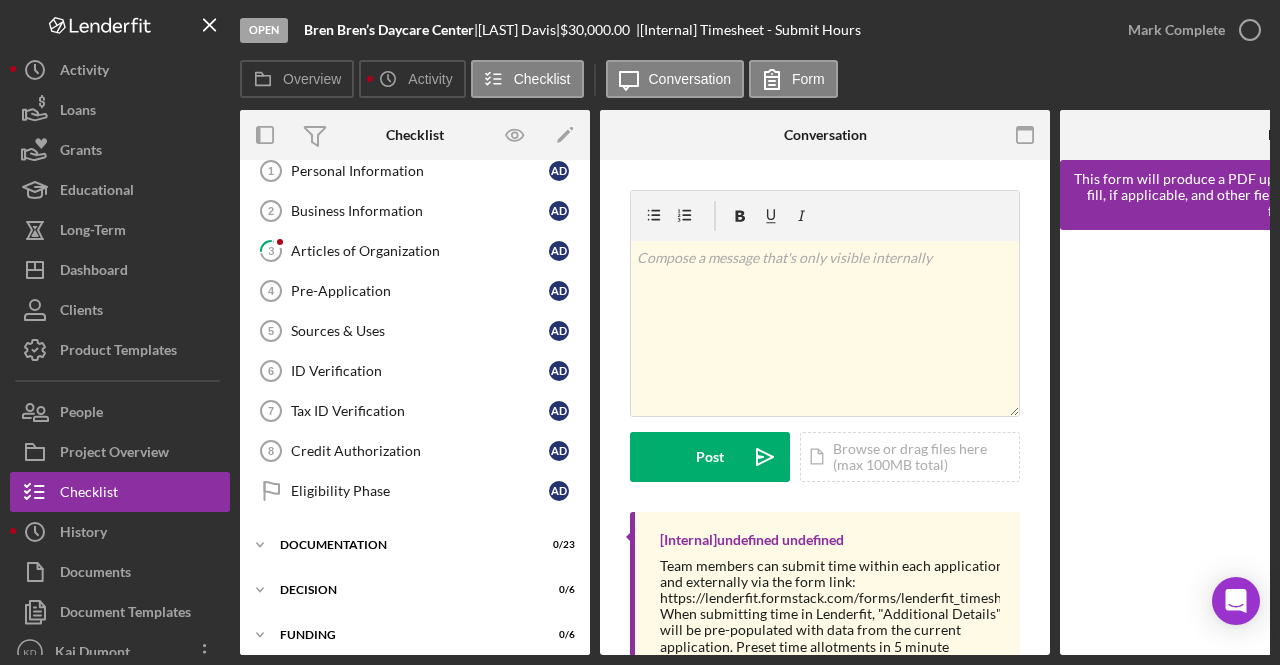 scroll, scrollTop: 200, scrollLeft: 0, axis: vertical 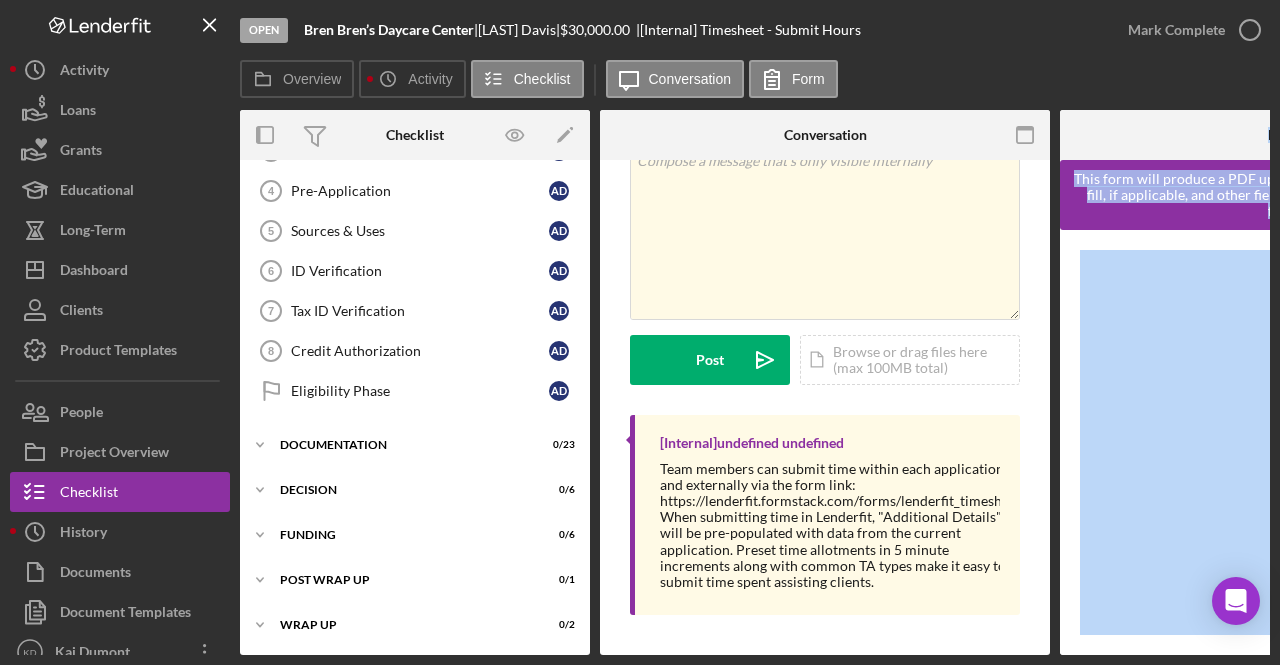 drag, startPoint x: 1052, startPoint y: 648, endPoint x: 1235, endPoint y: 645, distance: 183.02458 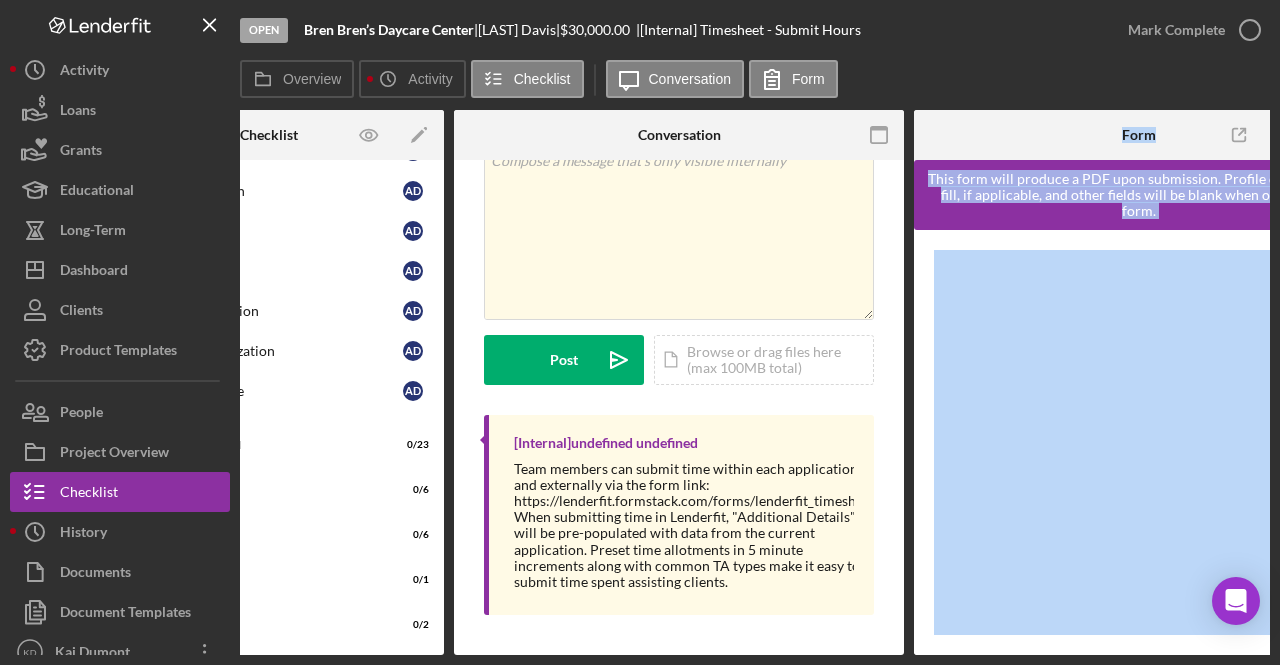 scroll, scrollTop: 0, scrollLeft: 240, axis: horizontal 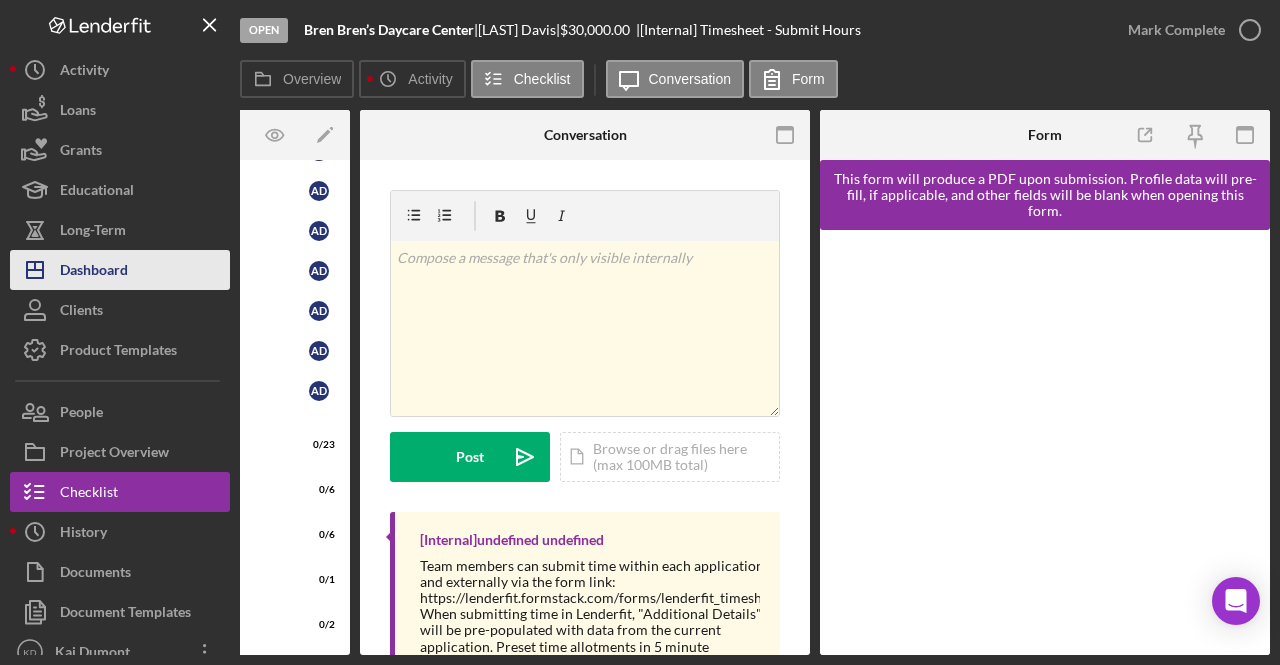 click on "Dashboard" at bounding box center (94, 272) 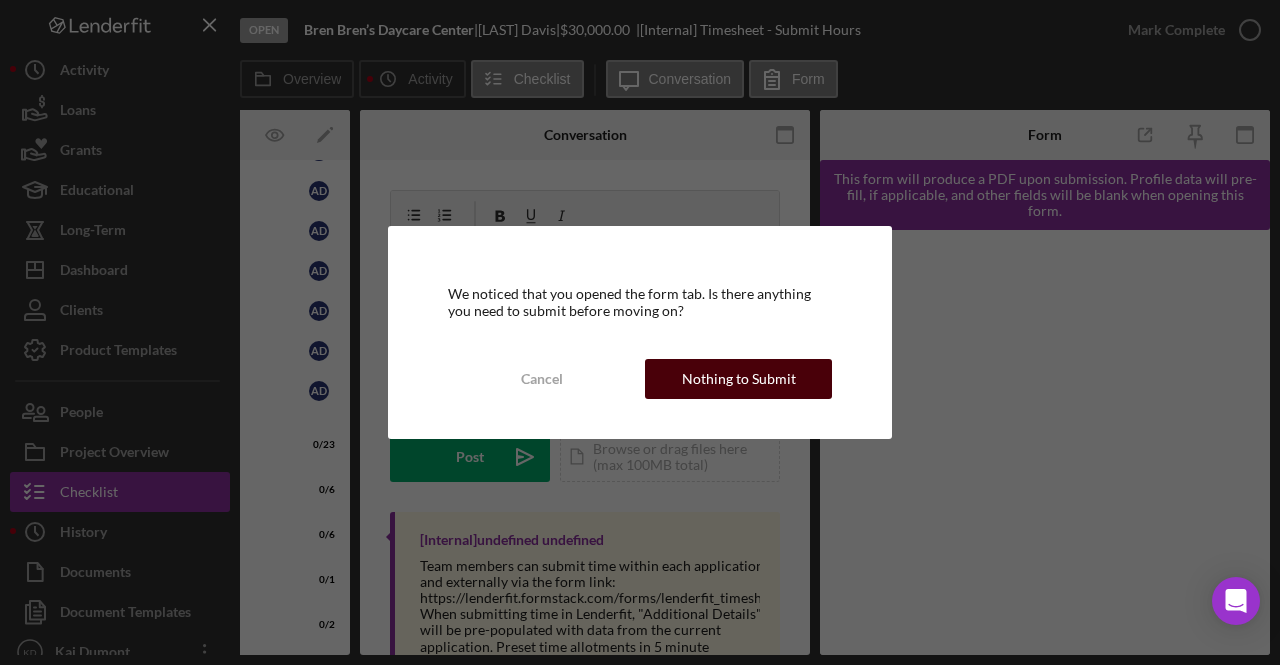 click on "Nothing to Submit" at bounding box center (739, 379) 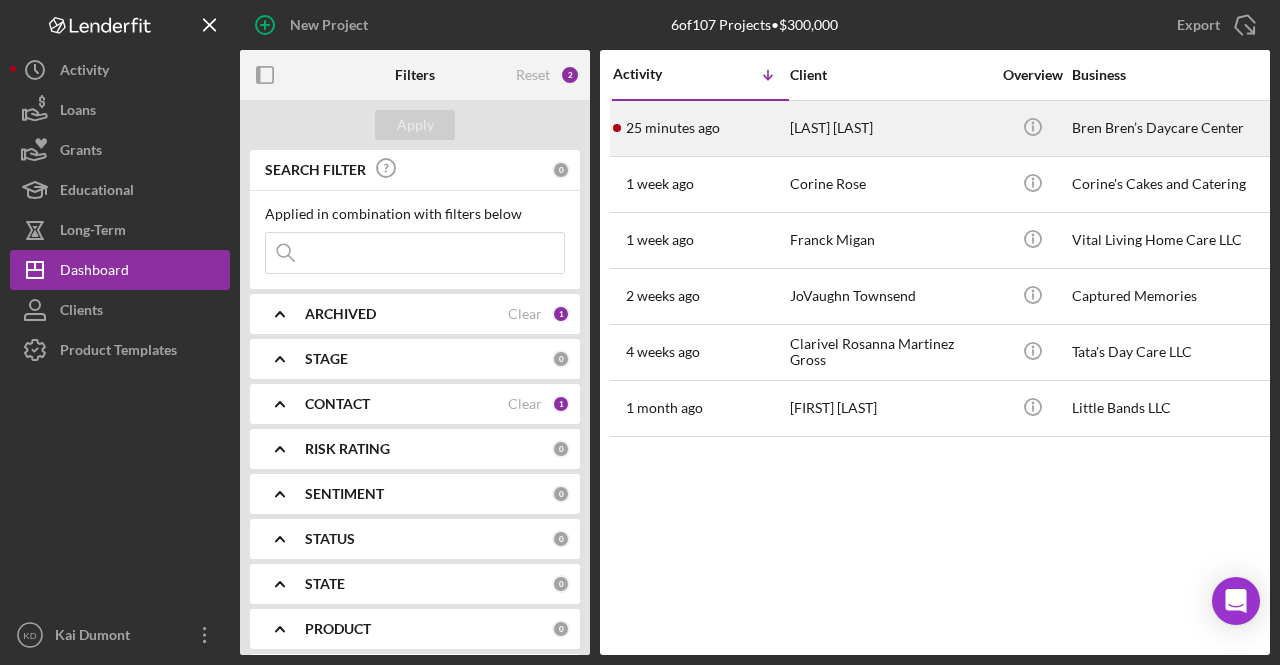 click on "[LAST] [LAST]" at bounding box center [890, 128] 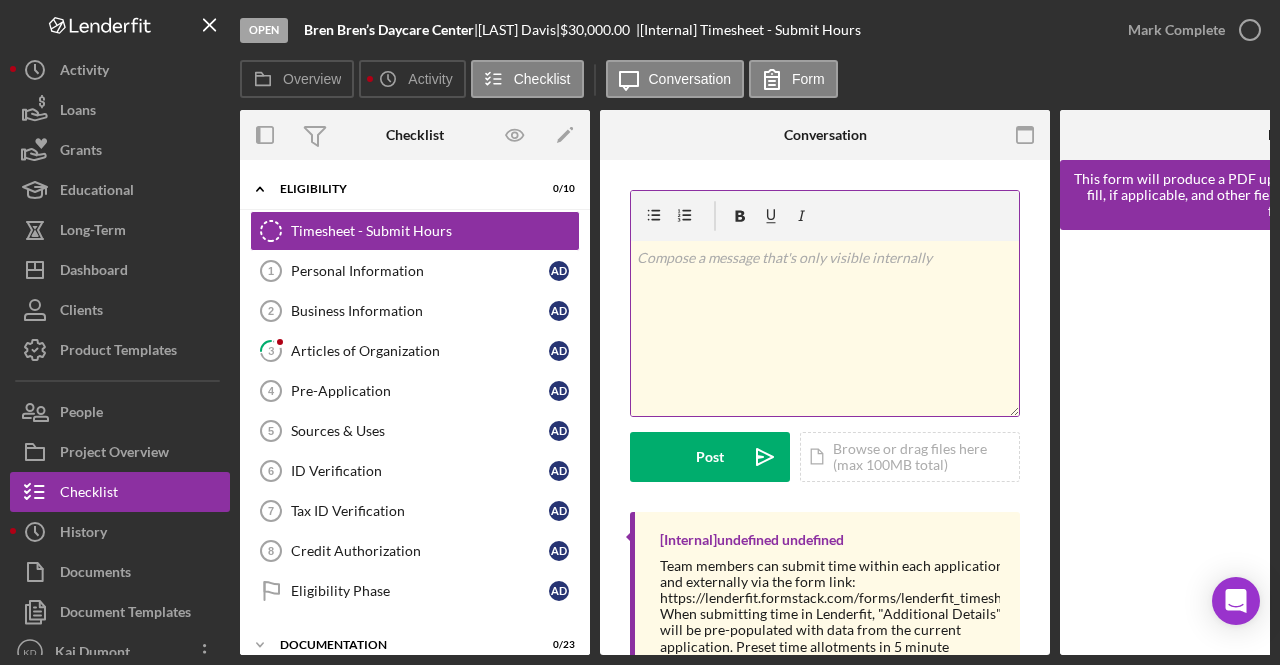 scroll, scrollTop: 102, scrollLeft: 0, axis: vertical 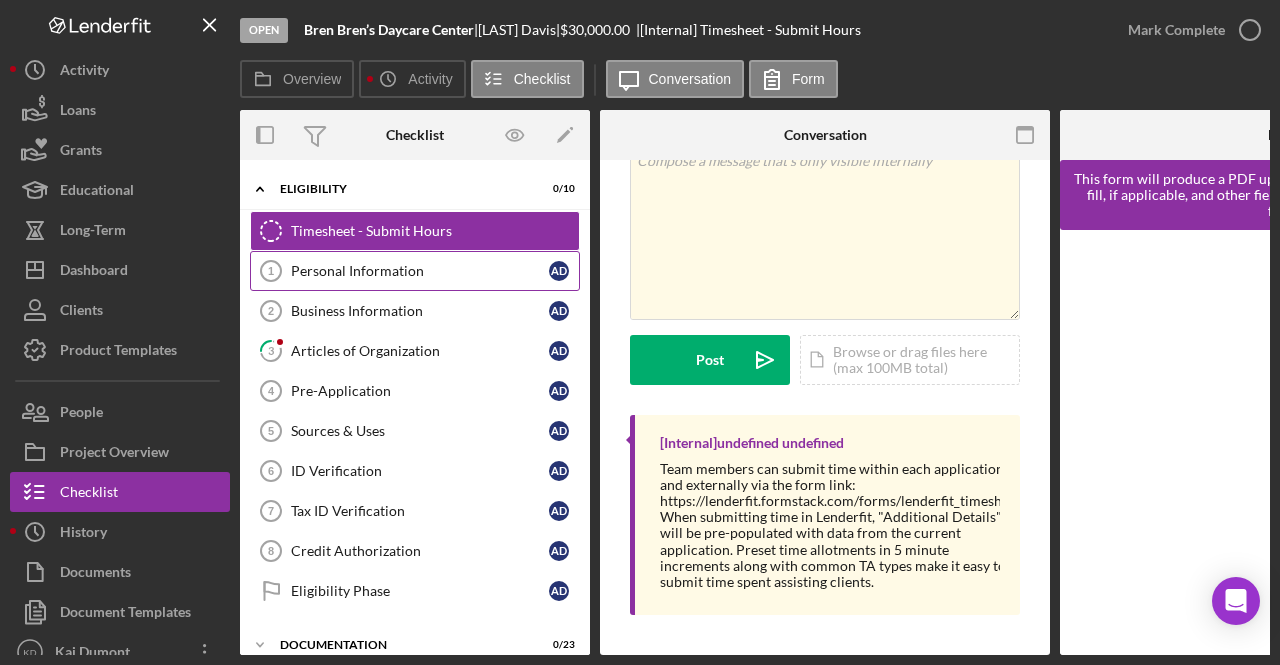 click on "Personal Information" at bounding box center (420, 271) 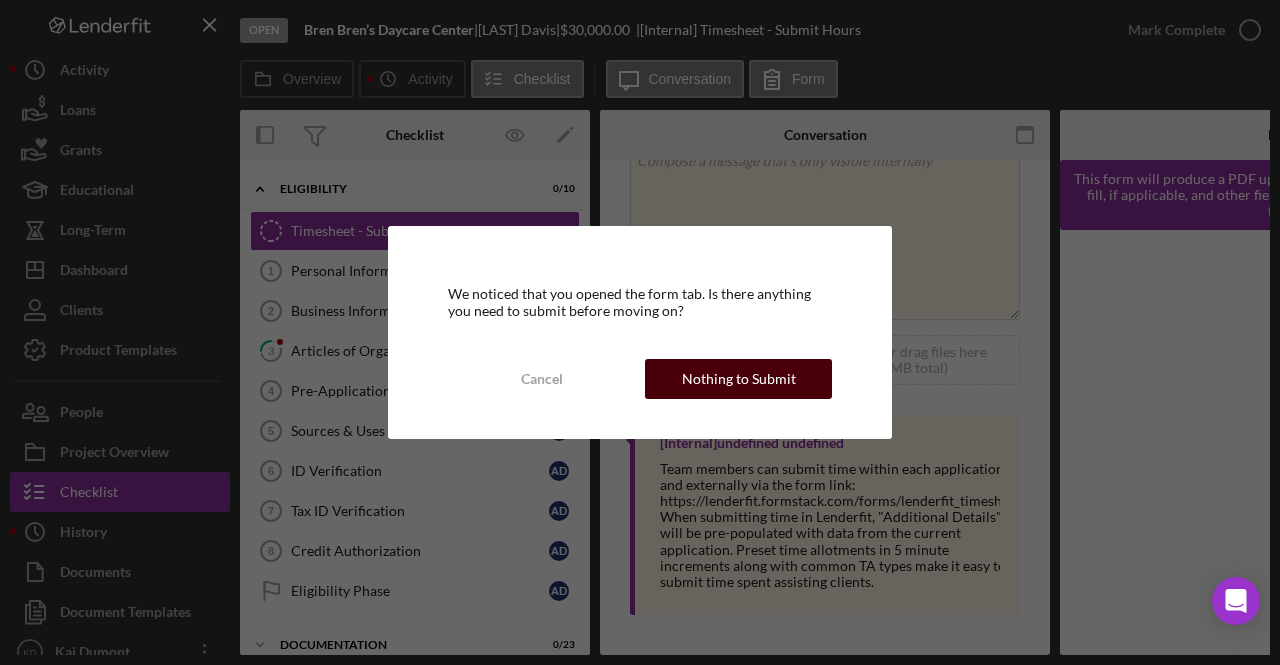 click on "Nothing to Submit" at bounding box center (738, 379) 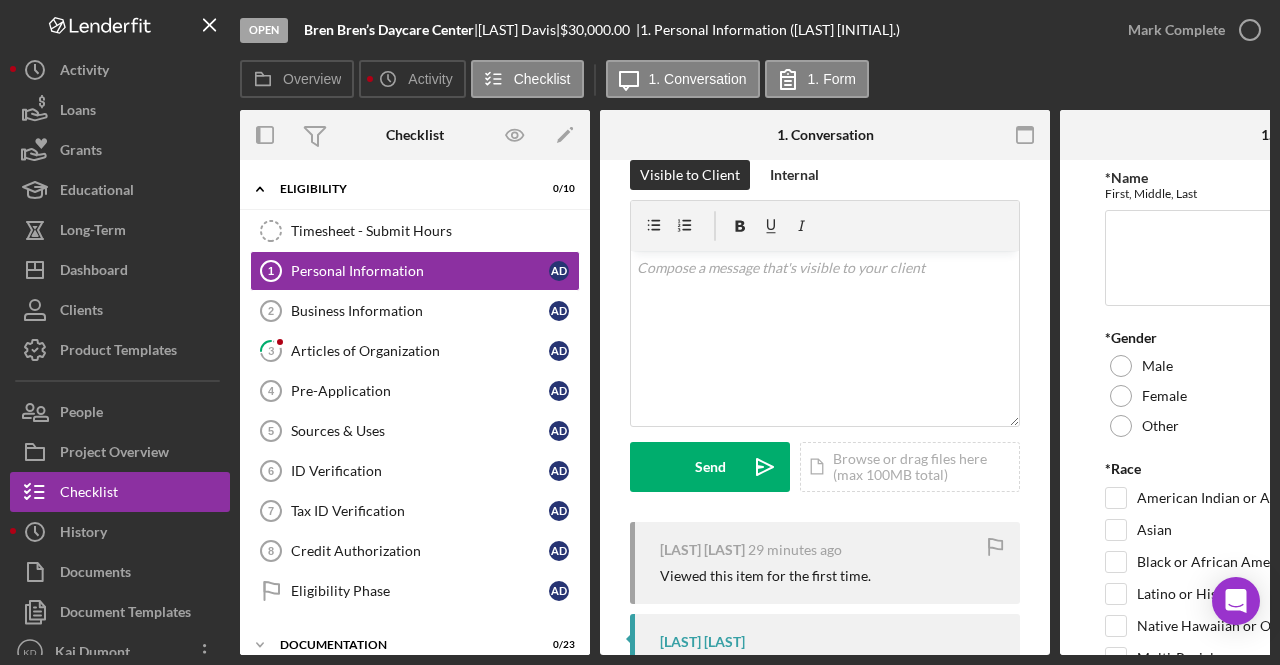 scroll, scrollTop: 0, scrollLeft: 0, axis: both 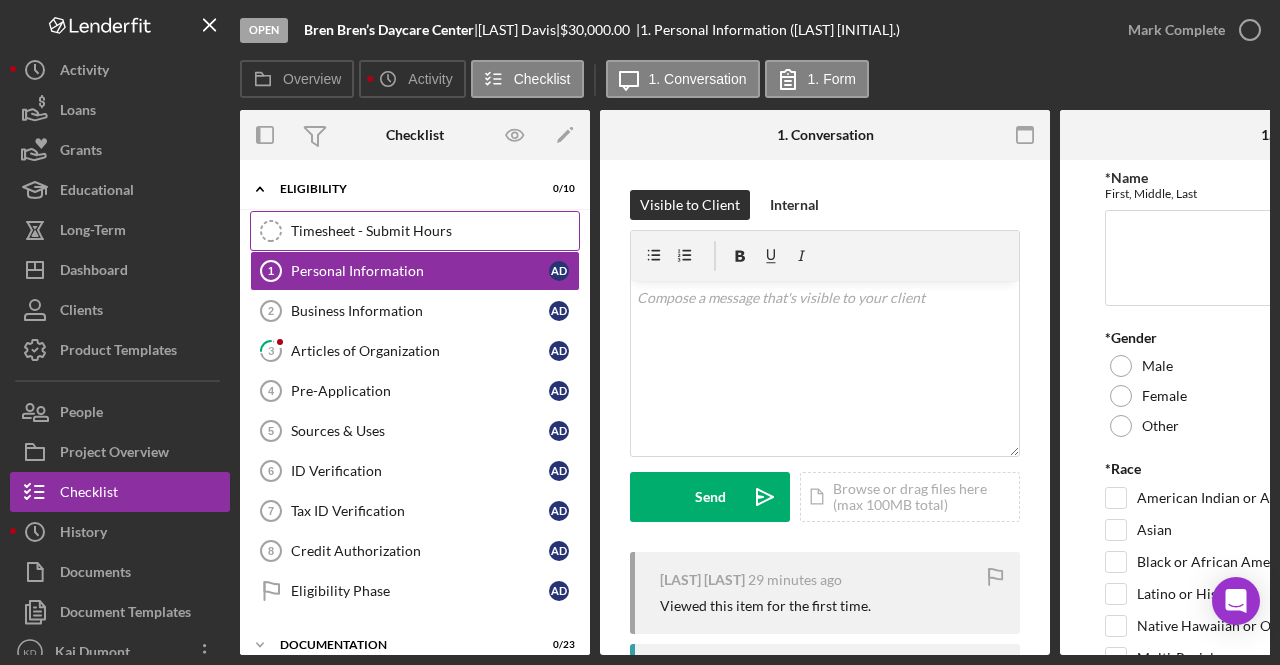 click on "Timesheet - Submit Hours" at bounding box center [435, 231] 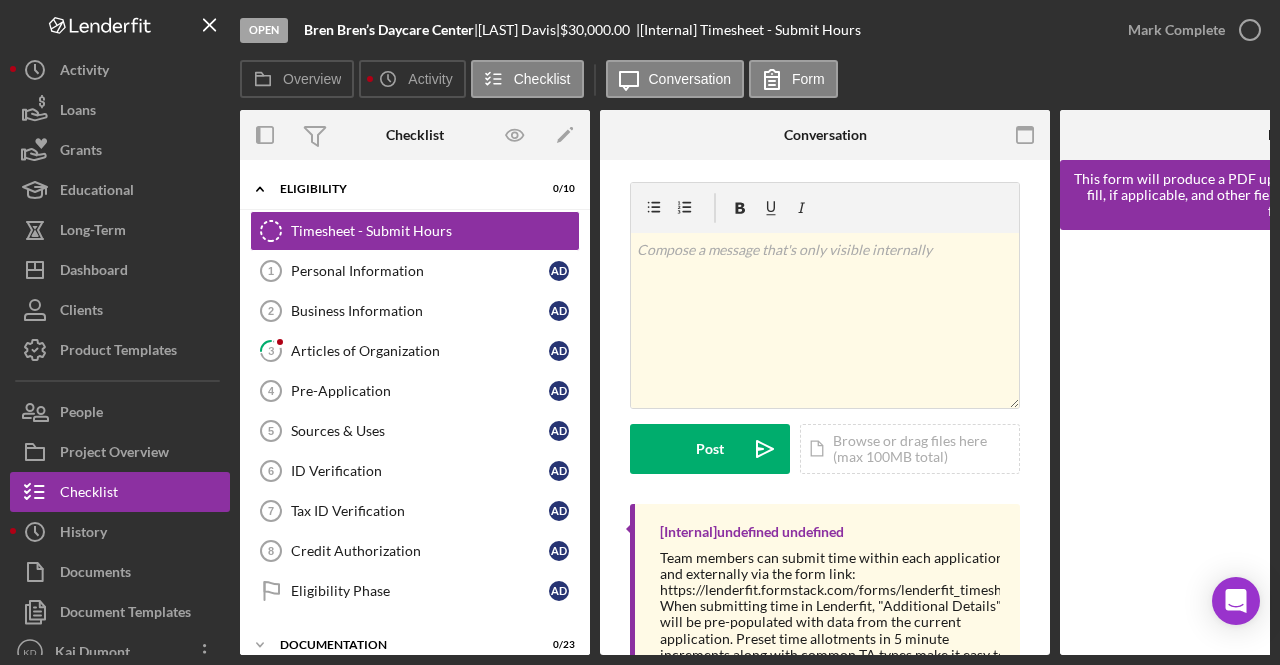 scroll, scrollTop: 0, scrollLeft: 0, axis: both 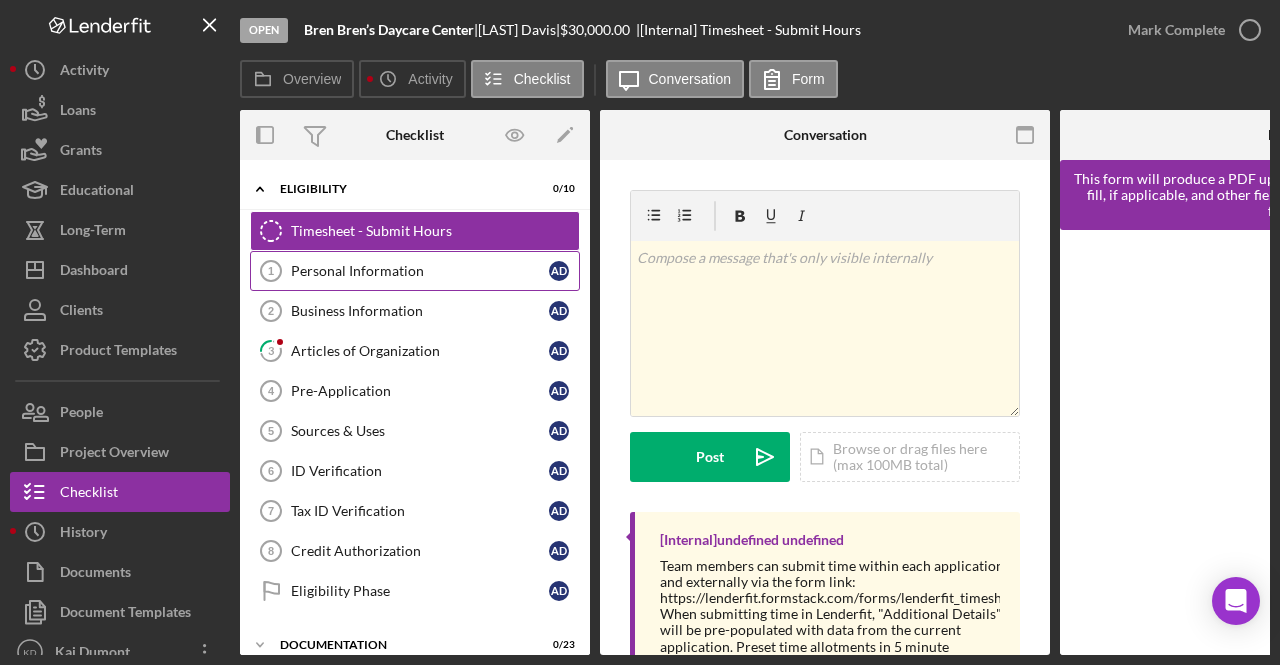 click on "Personal Information" at bounding box center [420, 271] 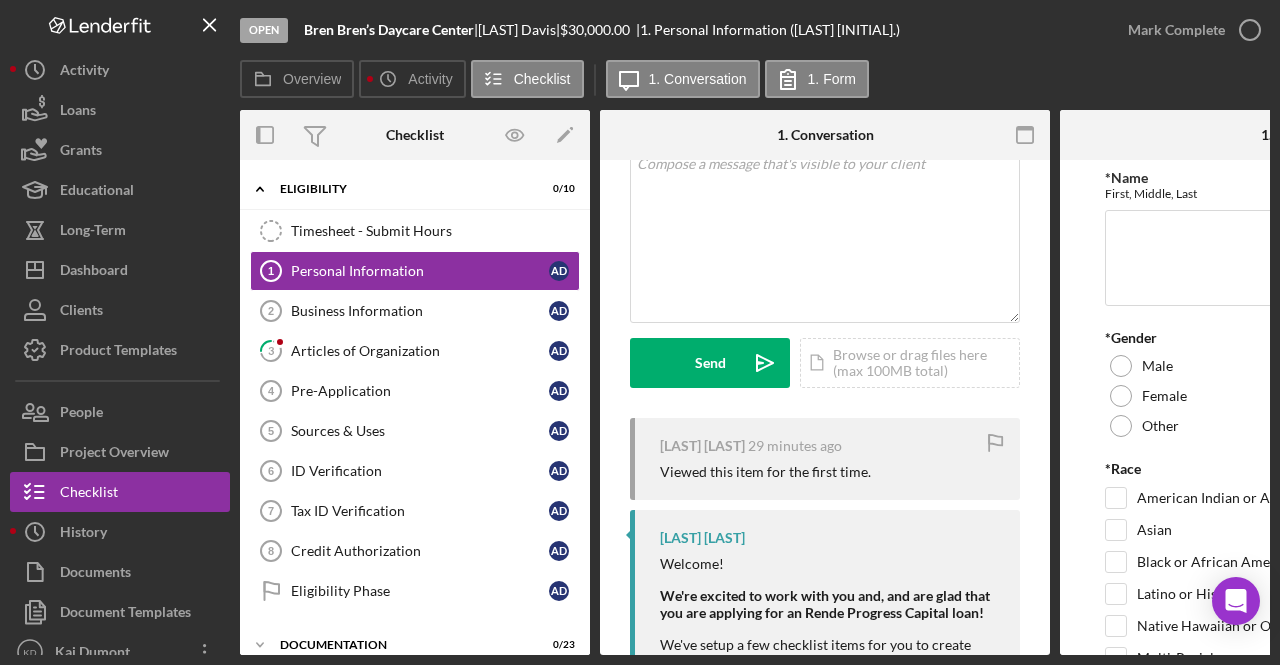 scroll, scrollTop: 300, scrollLeft: 0, axis: vertical 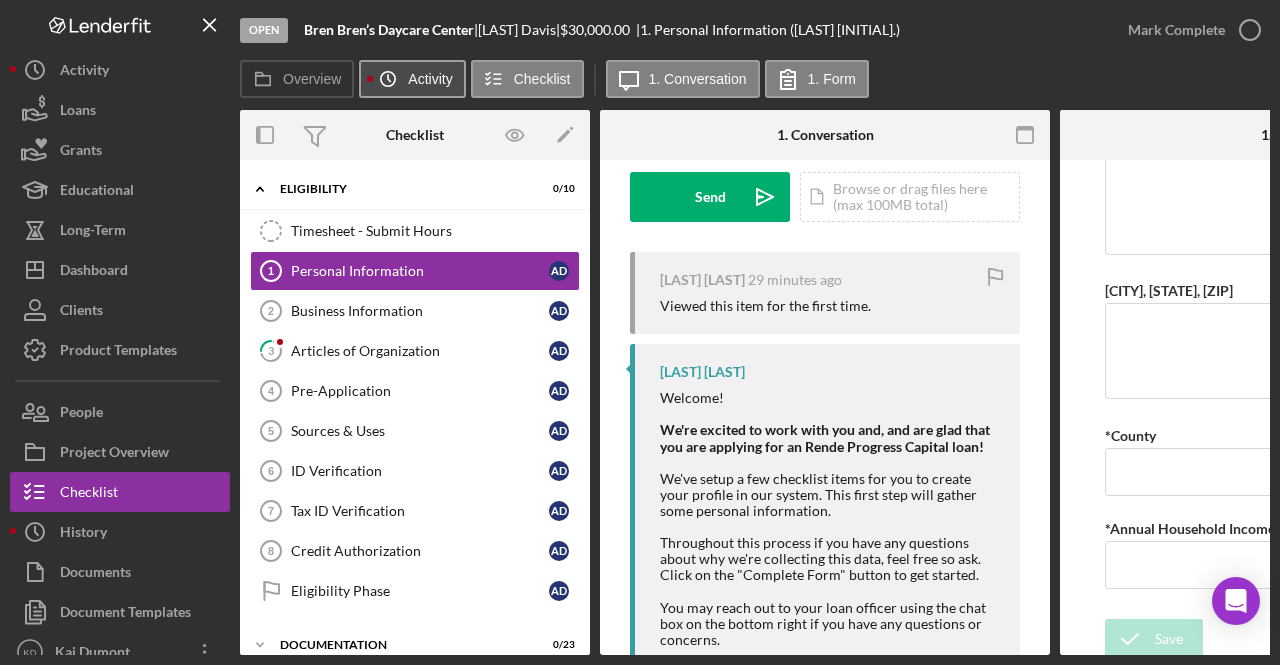 click on "Icon/History" 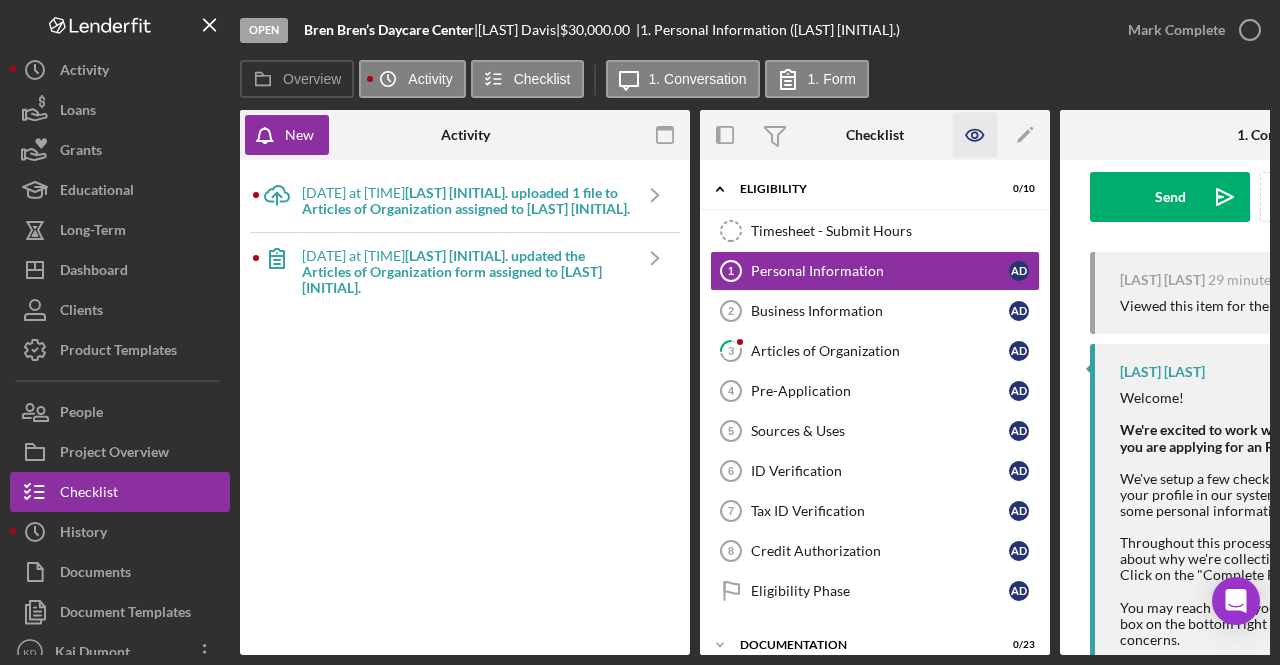 click 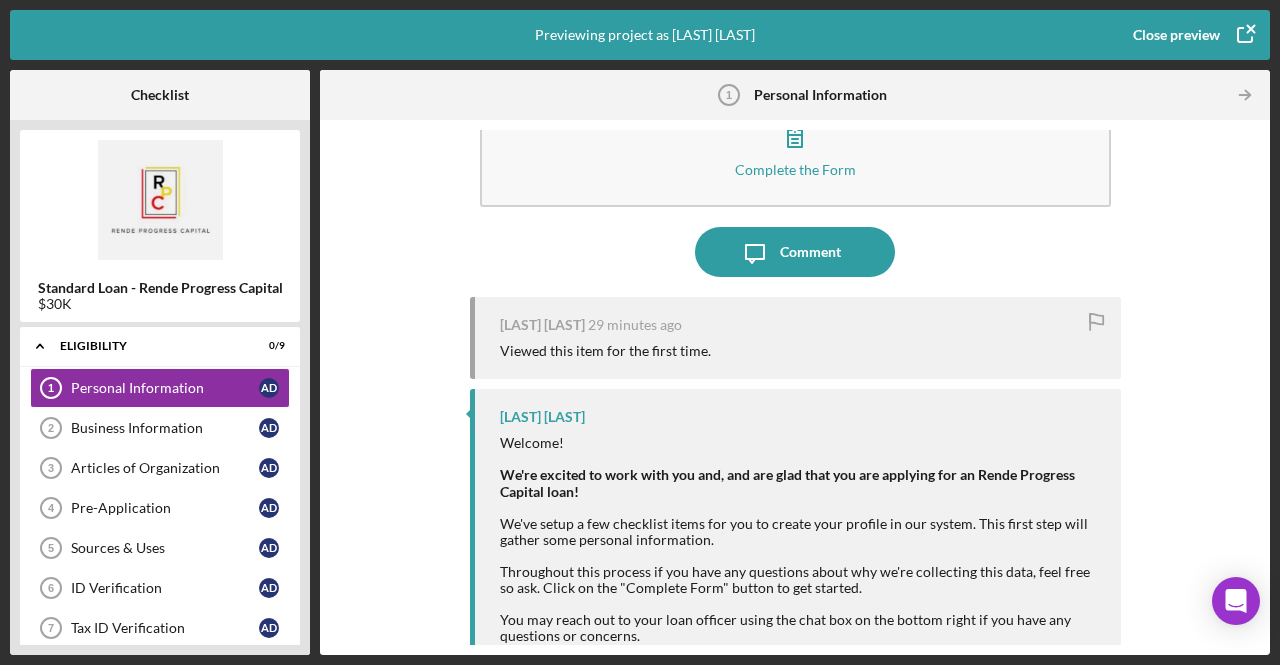 scroll, scrollTop: 124, scrollLeft: 0, axis: vertical 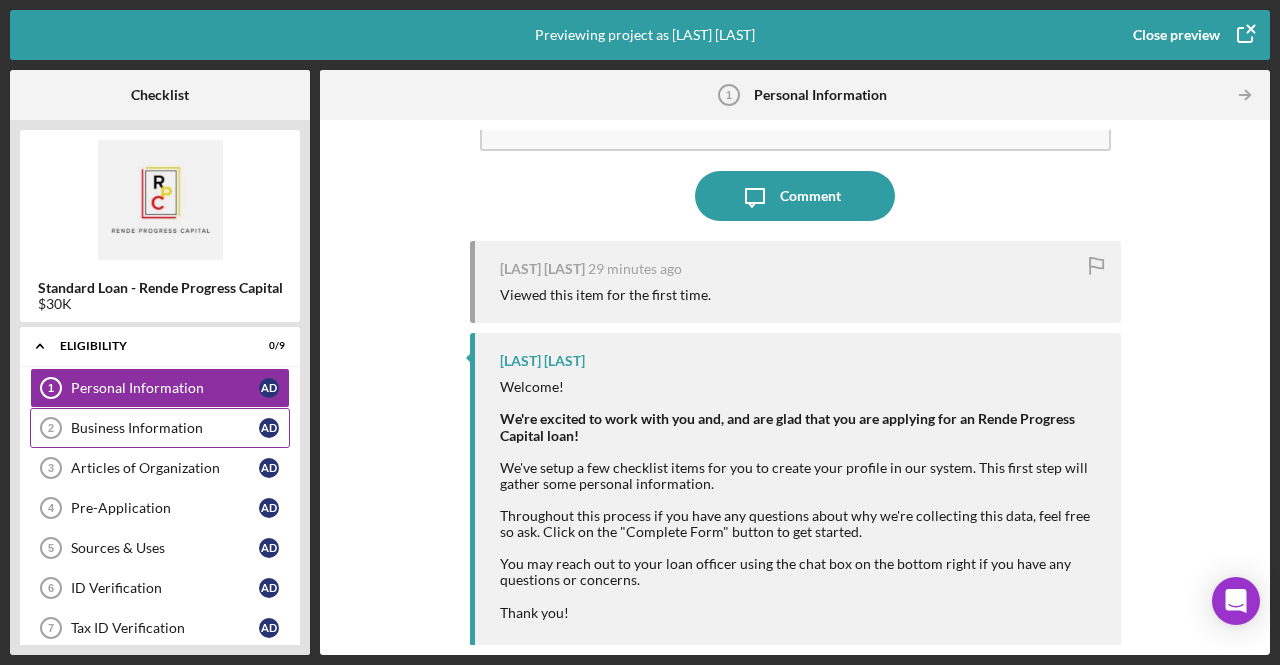 click on "Business Information" at bounding box center (165, 428) 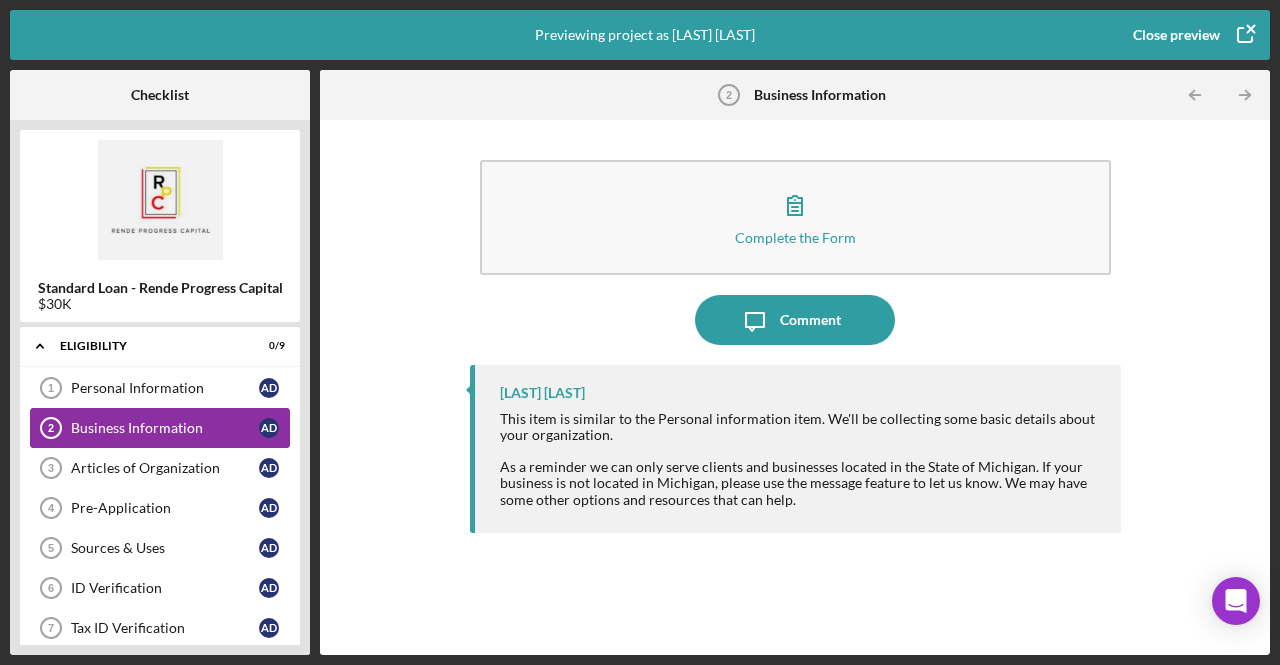 scroll, scrollTop: 0, scrollLeft: 0, axis: both 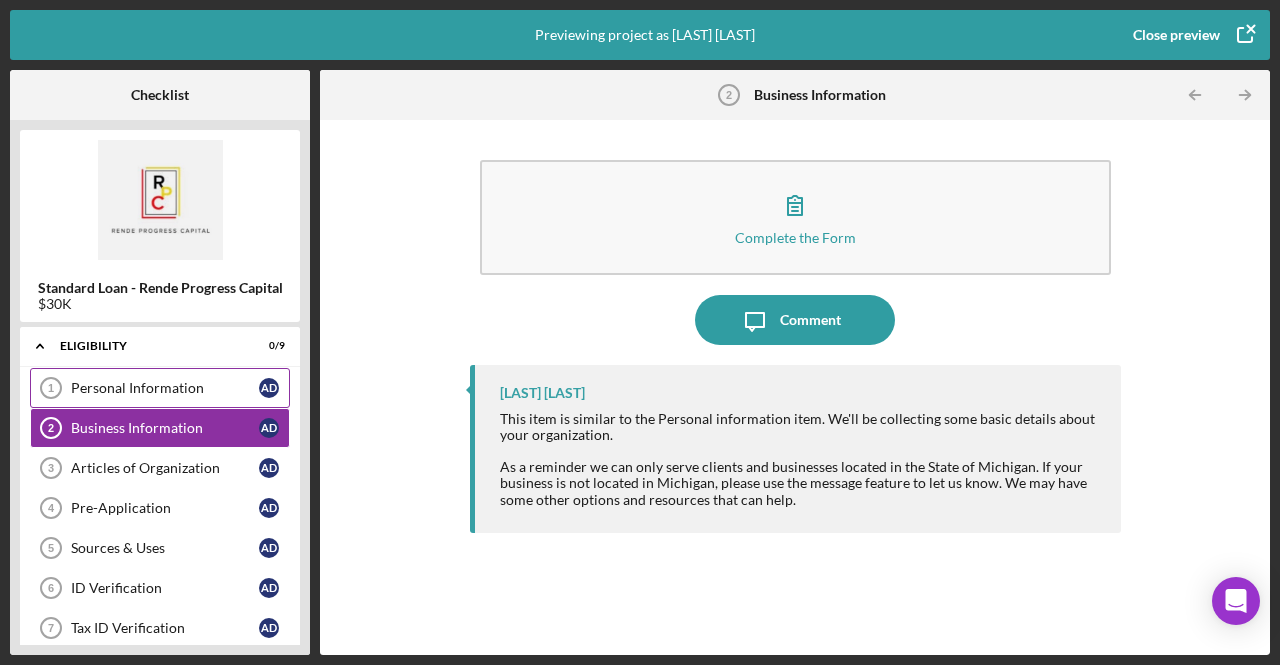 click on "Personal Information 1 Personal Information [INITIAL] [INITIAL]" at bounding box center (160, 388) 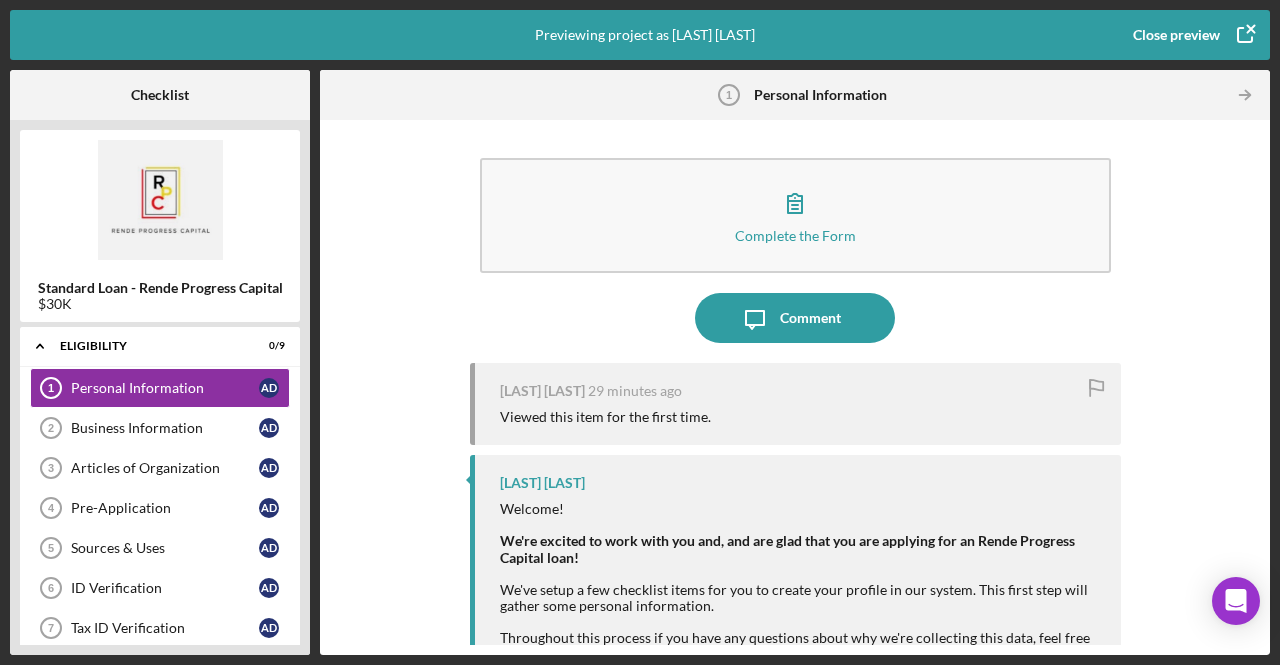 scroll, scrollTop: 0, scrollLeft: 0, axis: both 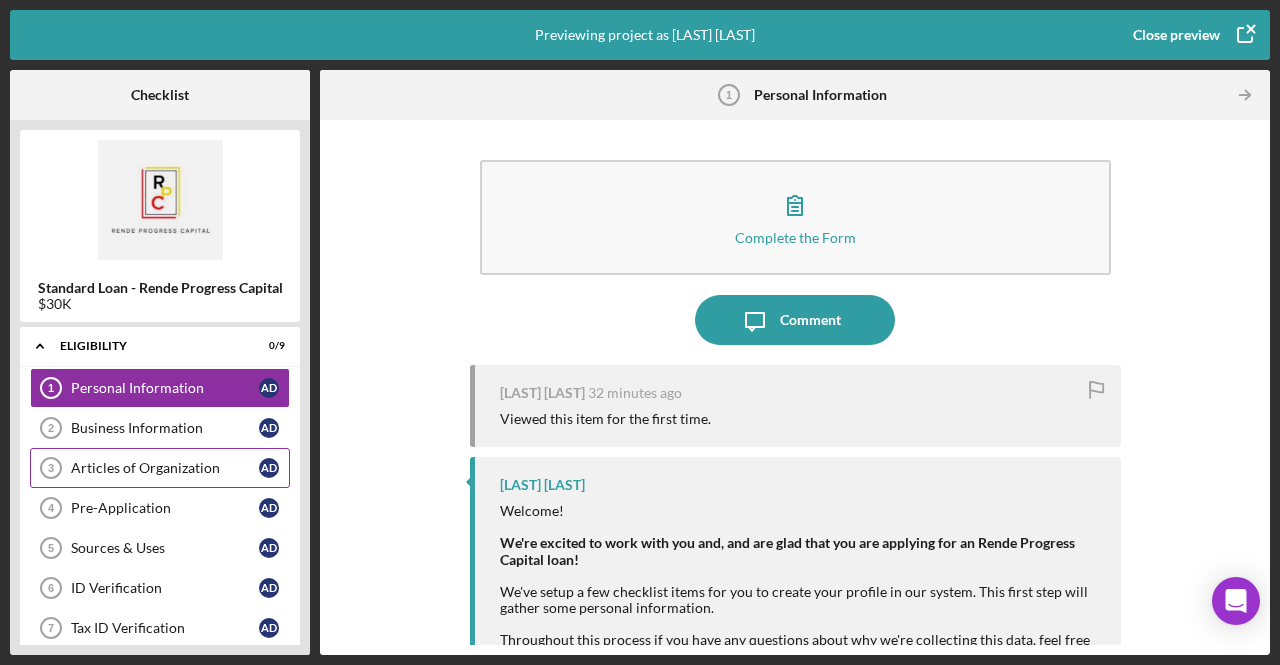 click on "Articles of Organization" at bounding box center [165, 468] 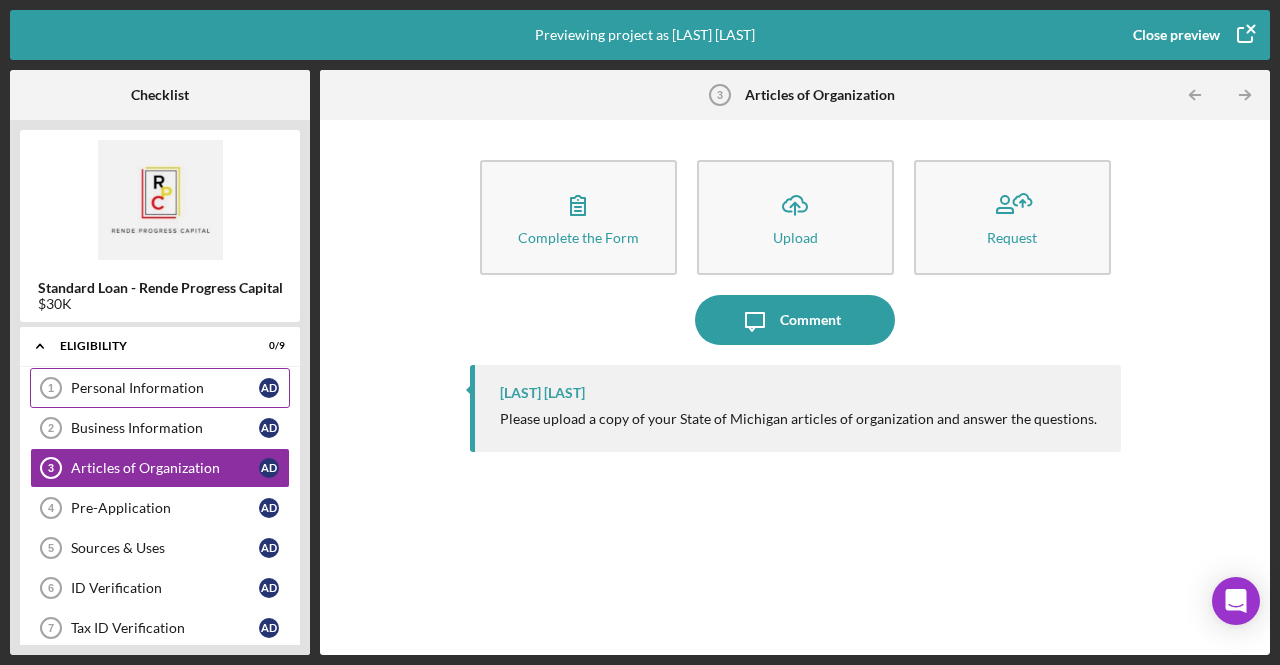 click on "Personal Information" at bounding box center [165, 388] 